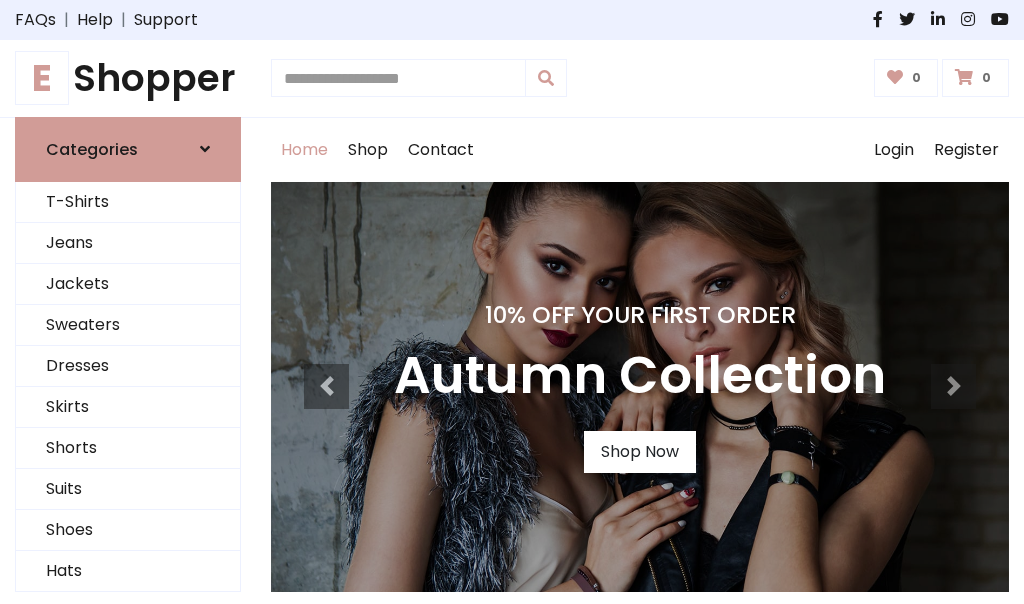 scroll, scrollTop: 0, scrollLeft: 0, axis: both 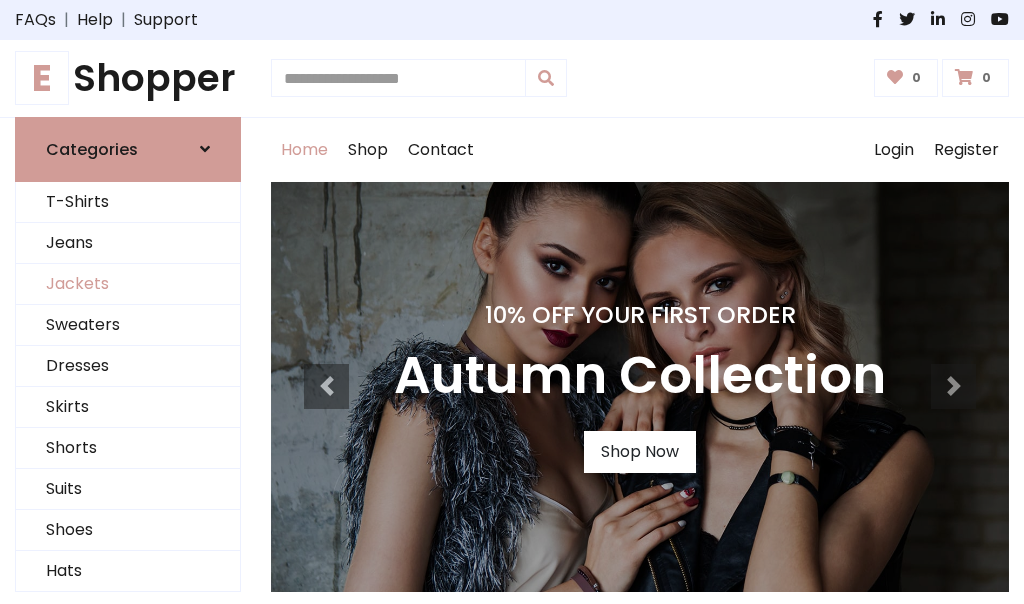 click on "Jackets" at bounding box center (128, 284) 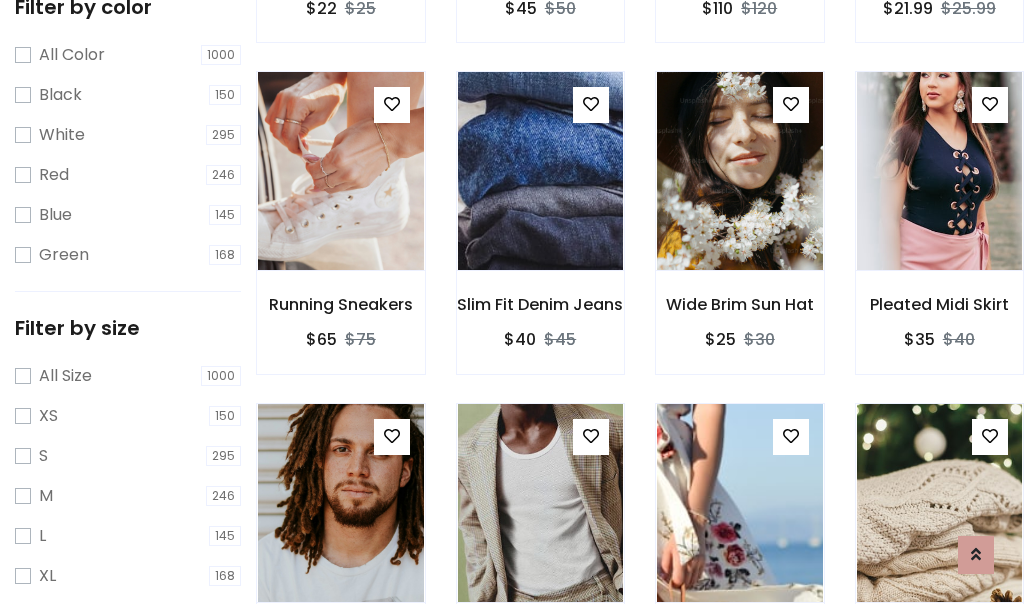 scroll, scrollTop: 803, scrollLeft: 0, axis: vertical 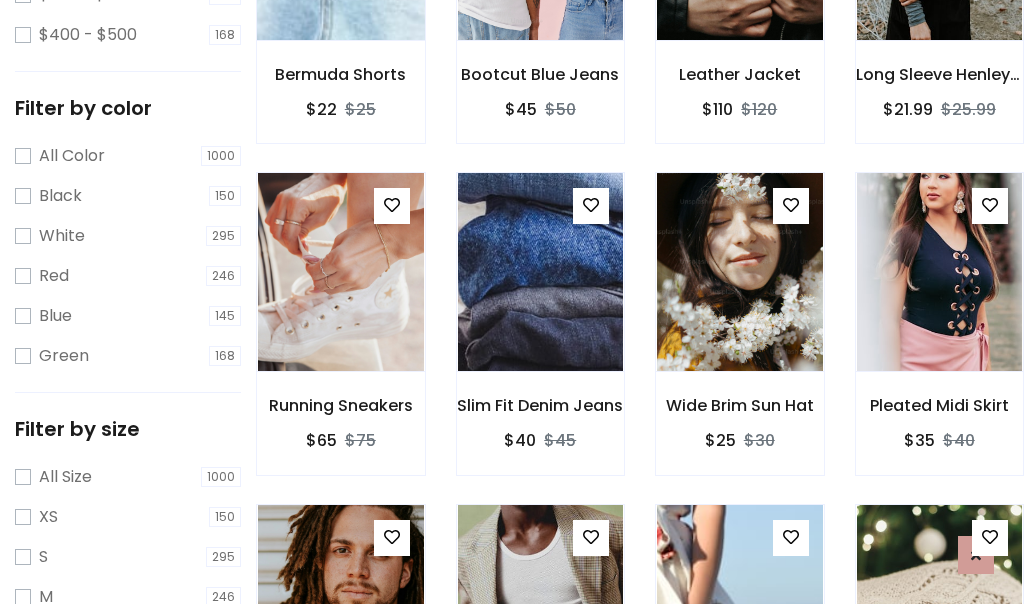 click at bounding box center [340, -59] 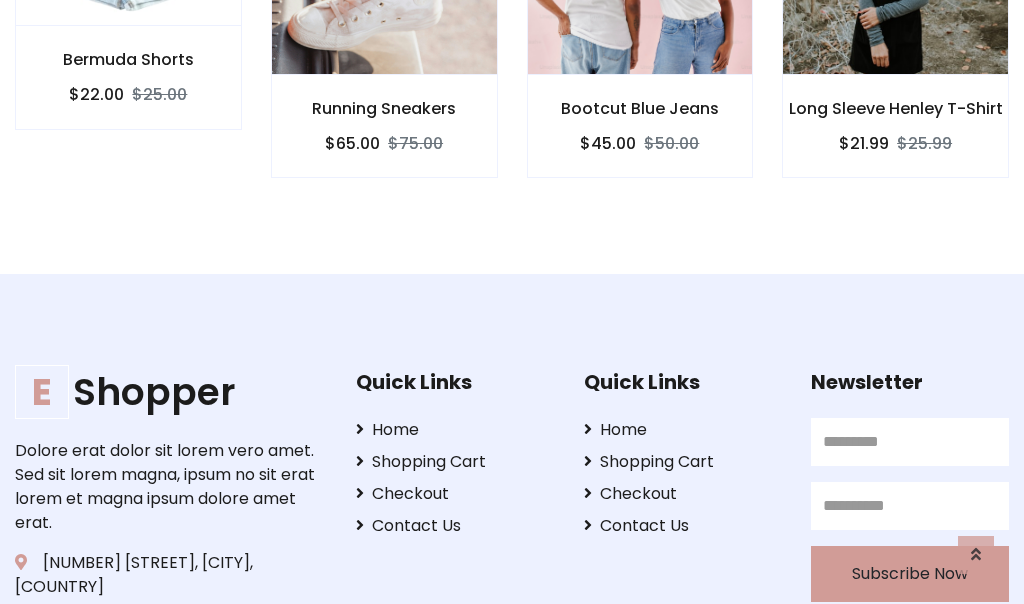 scroll, scrollTop: 0, scrollLeft: 0, axis: both 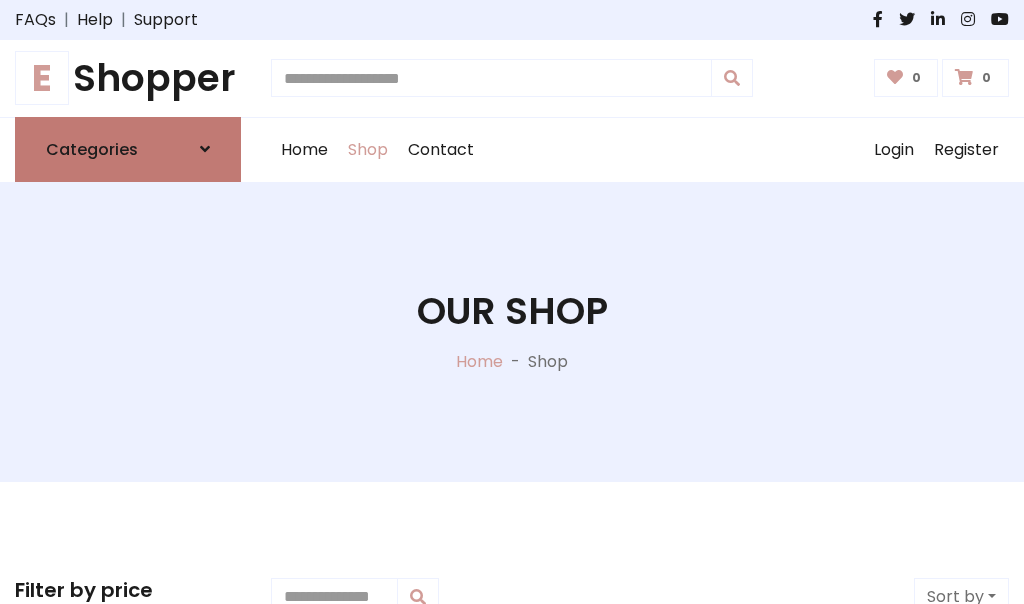 click on "Categories" at bounding box center (92, 149) 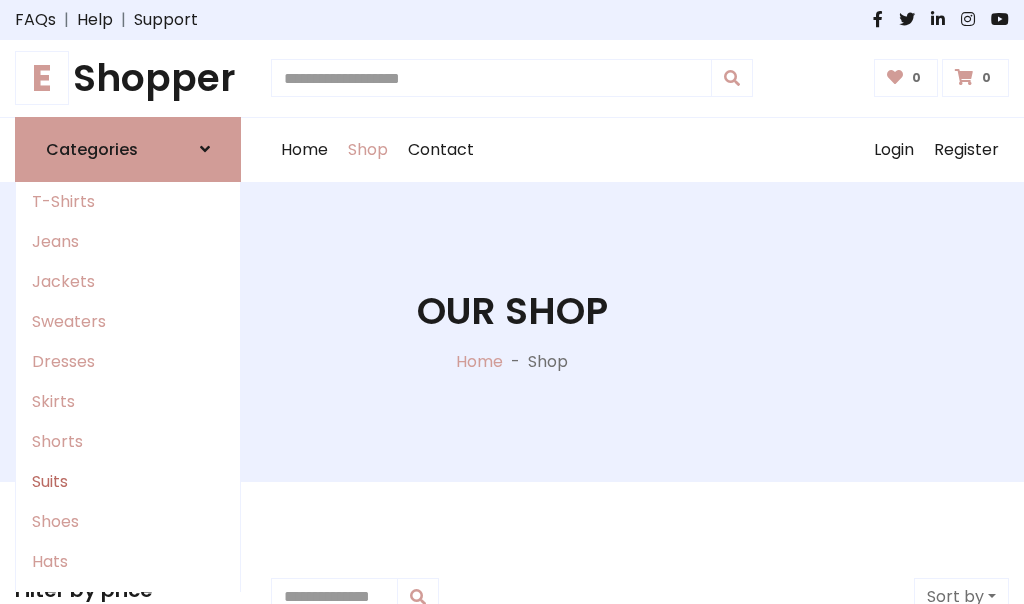 click on "Suits" at bounding box center (128, 482) 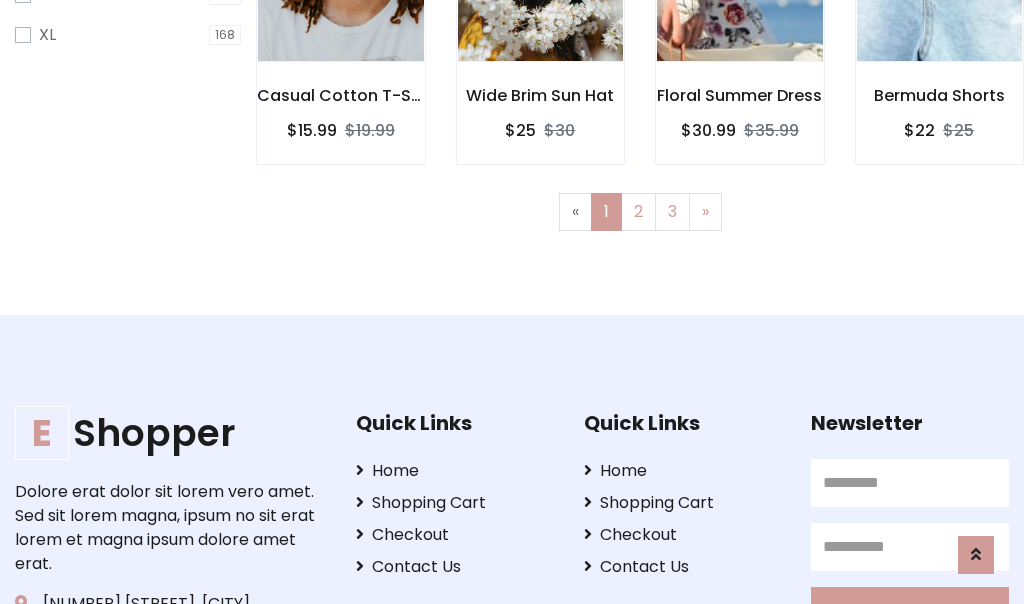 scroll, scrollTop: 1345, scrollLeft: 0, axis: vertical 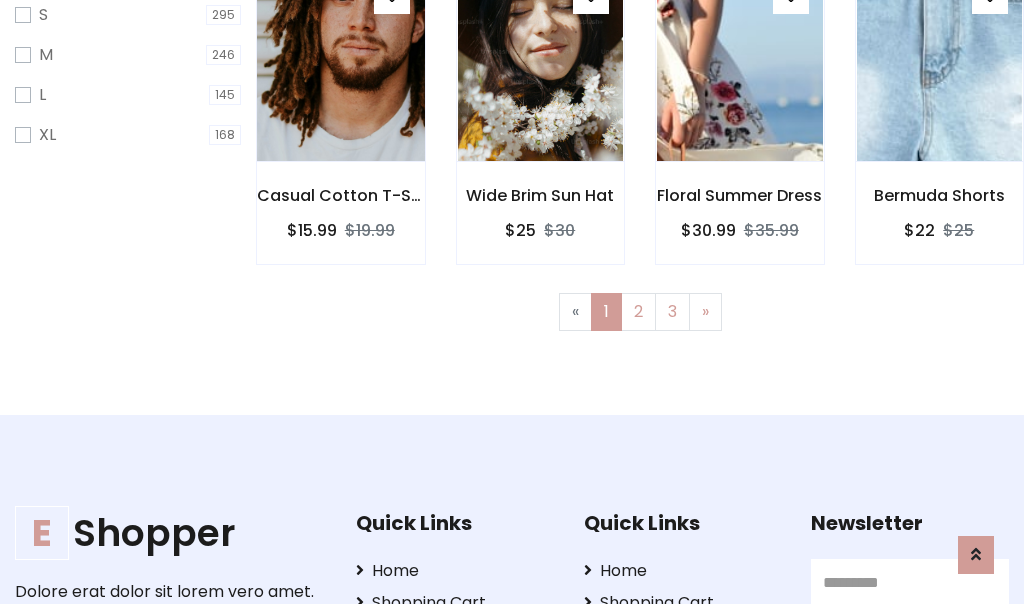 click at bounding box center [340, 62] 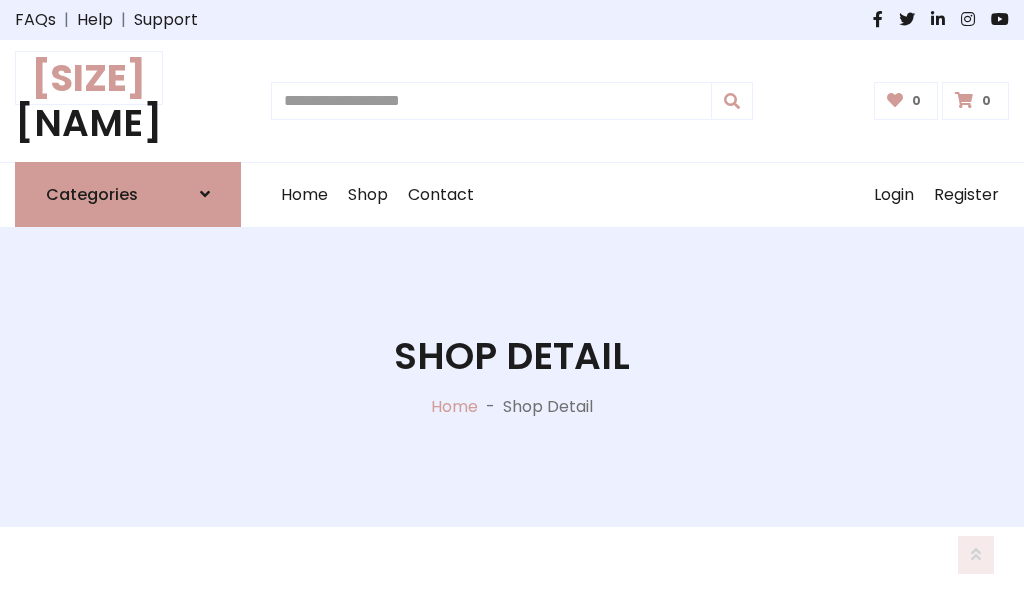 scroll, scrollTop: 1869, scrollLeft: 0, axis: vertical 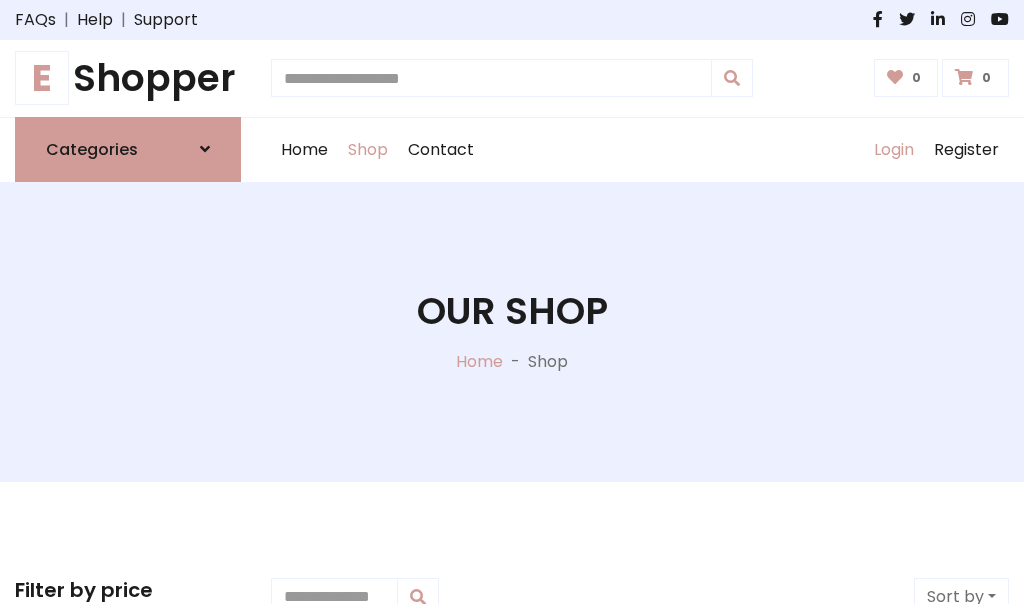 click on "Login" at bounding box center [894, 150] 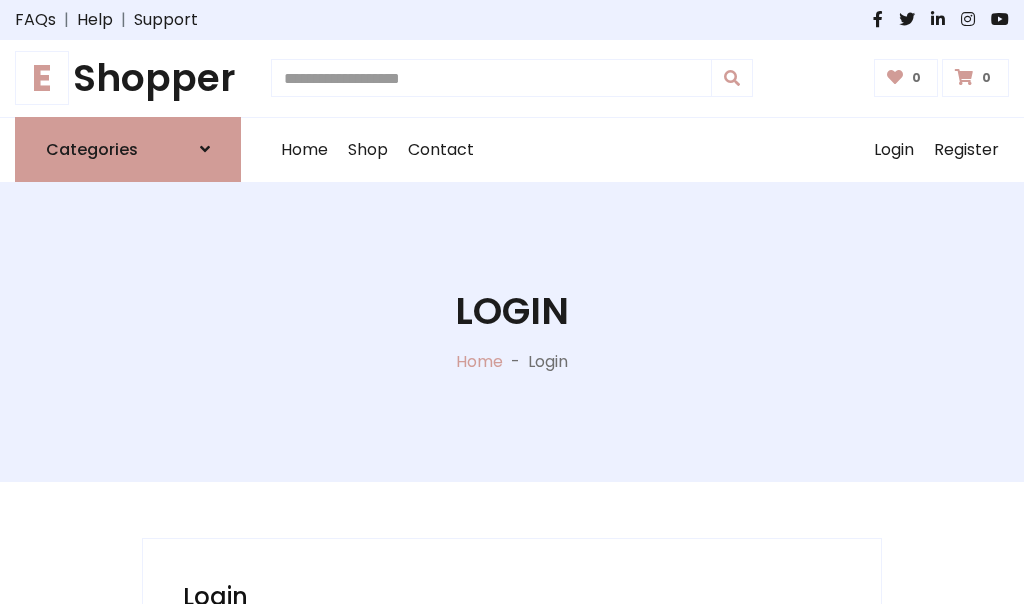 scroll, scrollTop: 0, scrollLeft: 0, axis: both 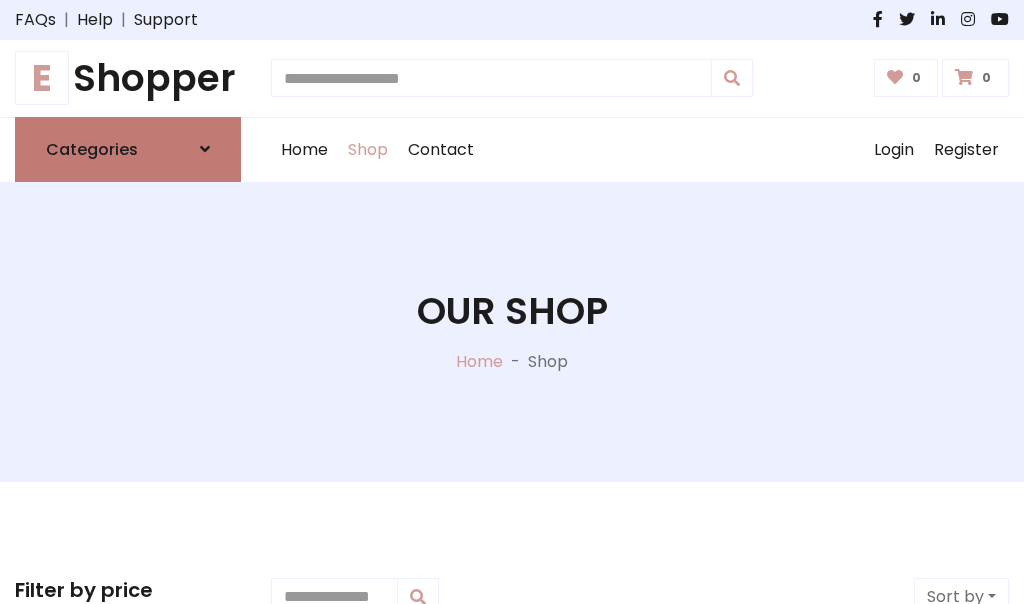 click at bounding box center [205, 149] 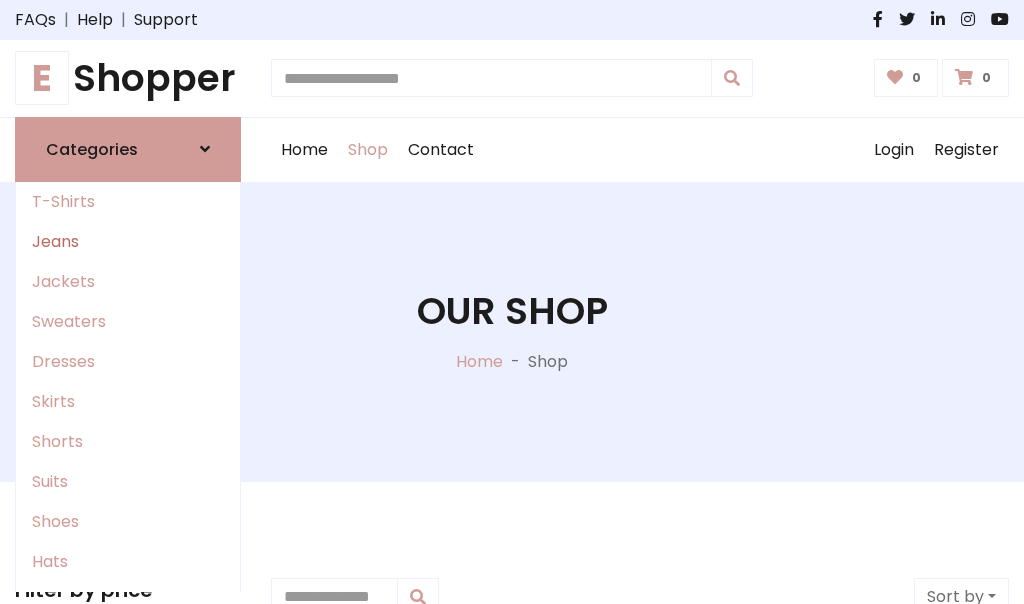 click on "Jeans" at bounding box center [128, 242] 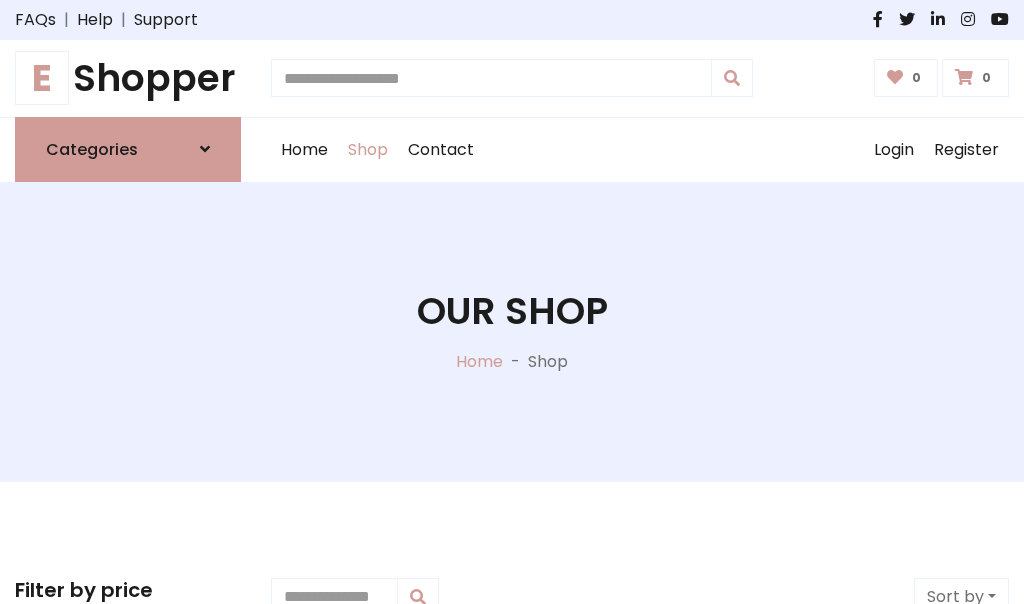 scroll, scrollTop: 0, scrollLeft: 0, axis: both 